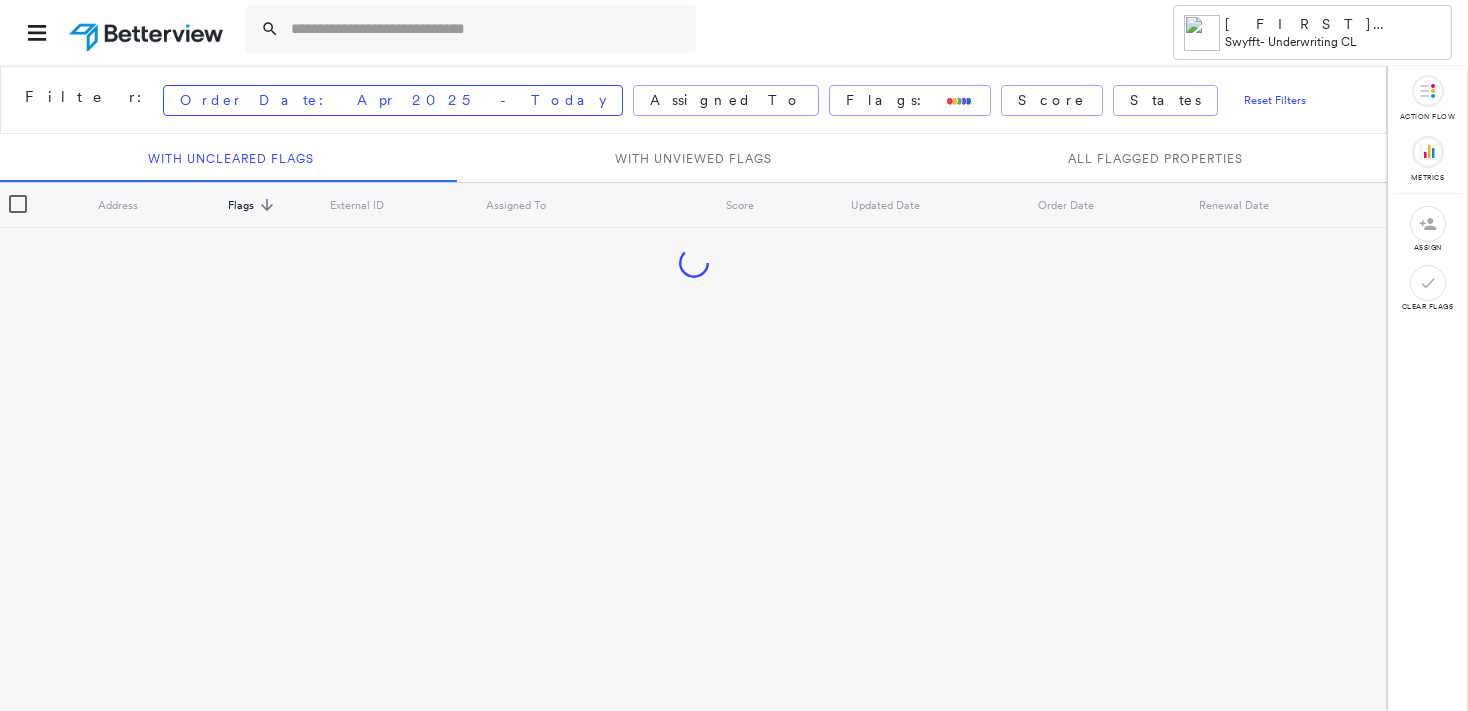 scroll, scrollTop: 0, scrollLeft: 0, axis: both 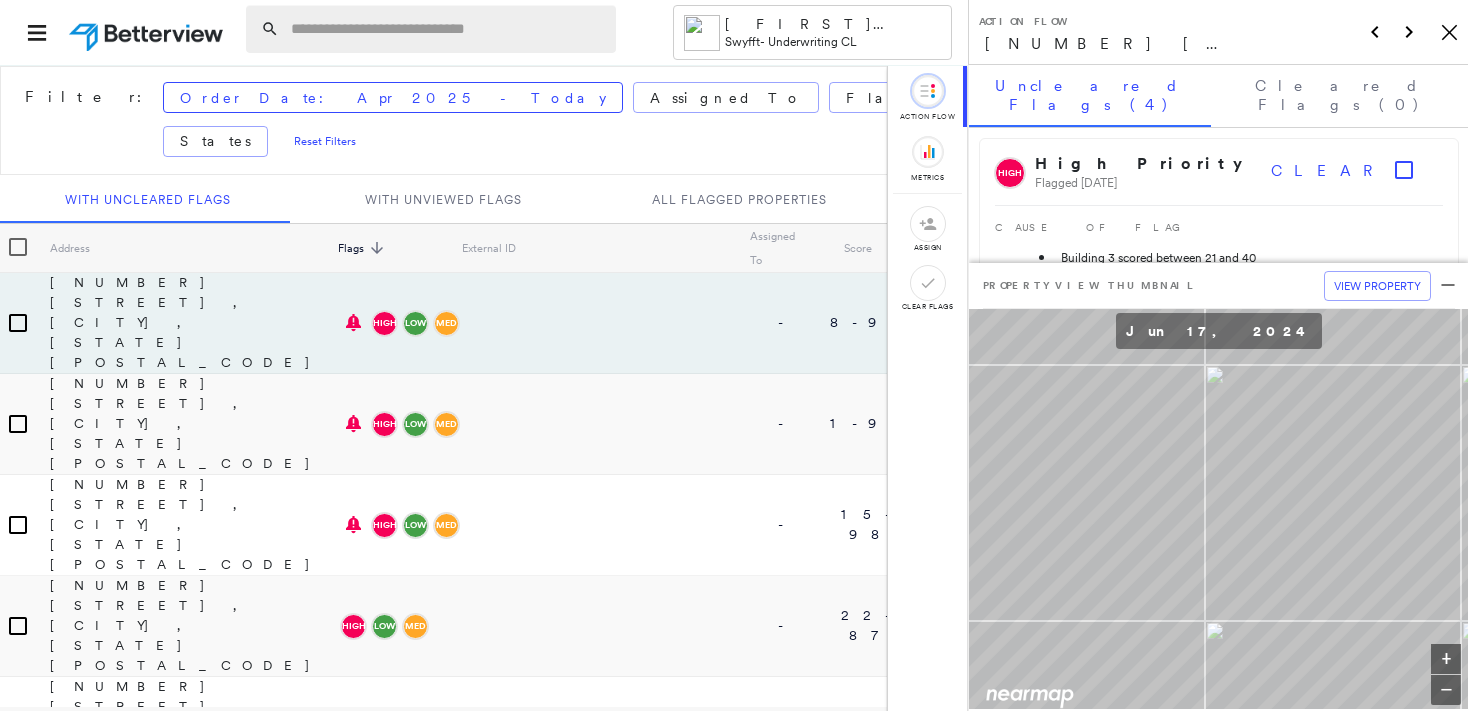 click at bounding box center (447, 29) 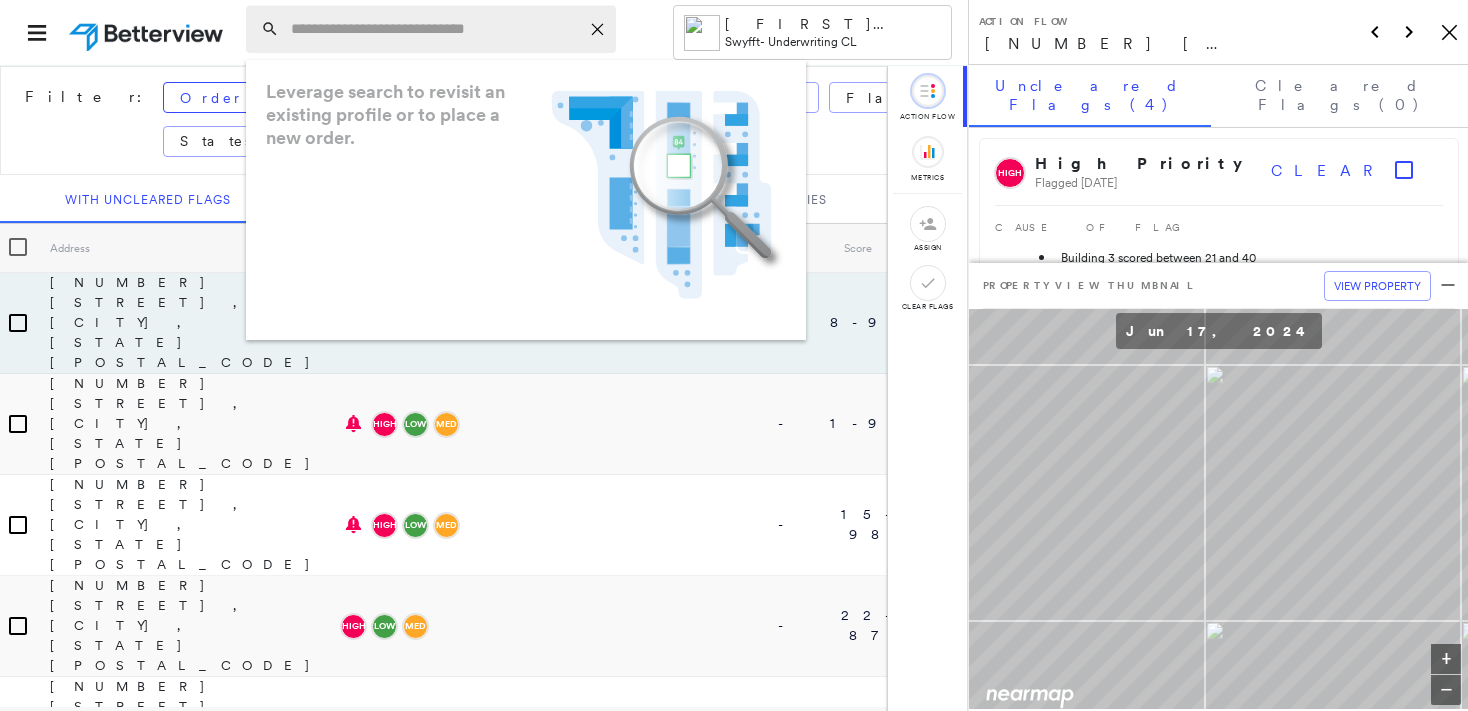 paste on "**********" 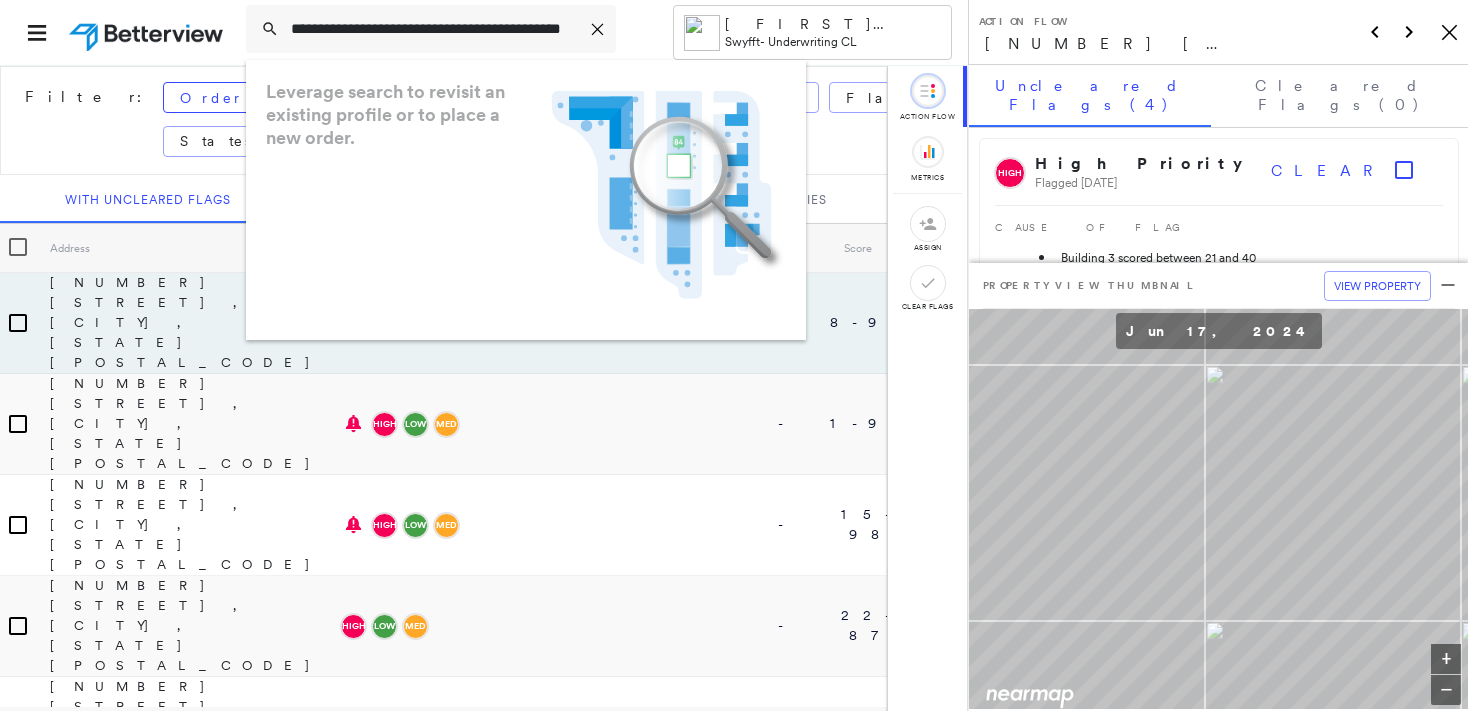 scroll, scrollTop: 0, scrollLeft: 16, axis: horizontal 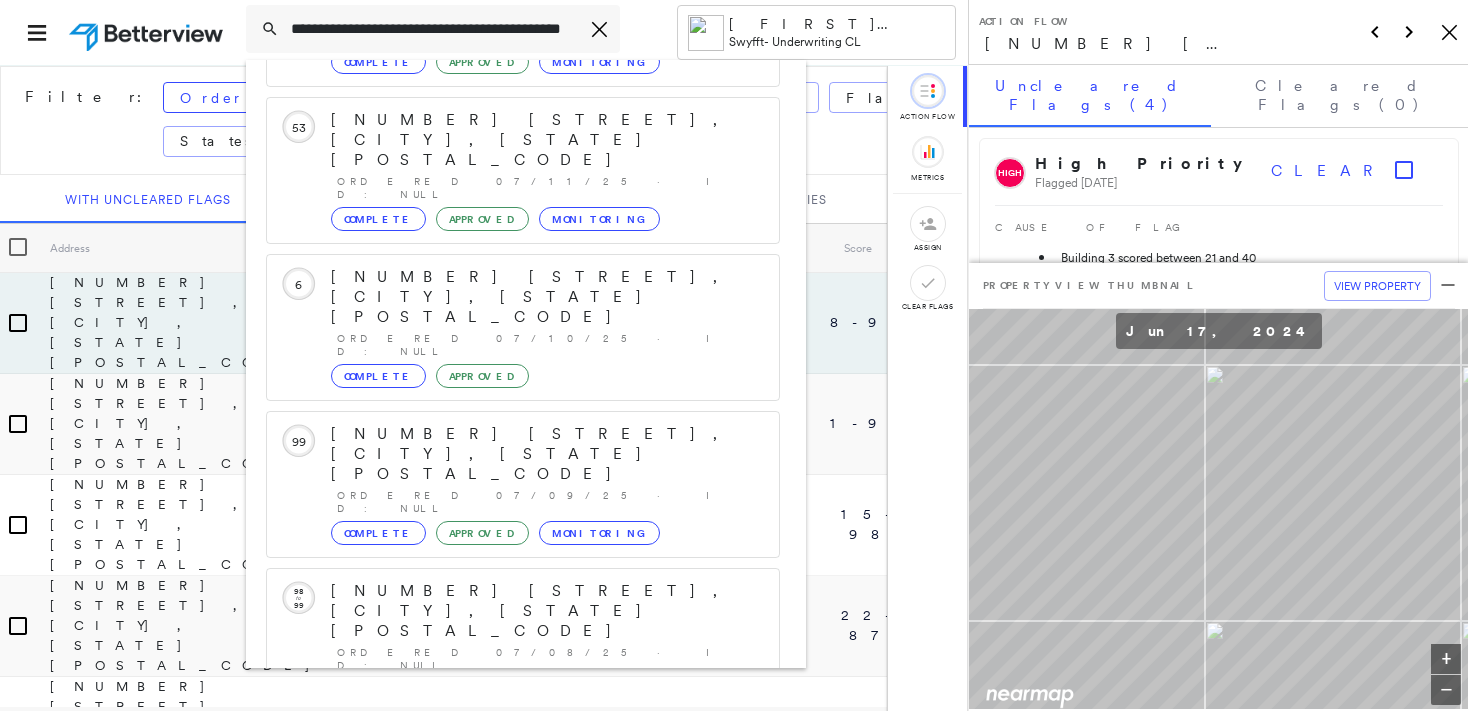 type on "**********" 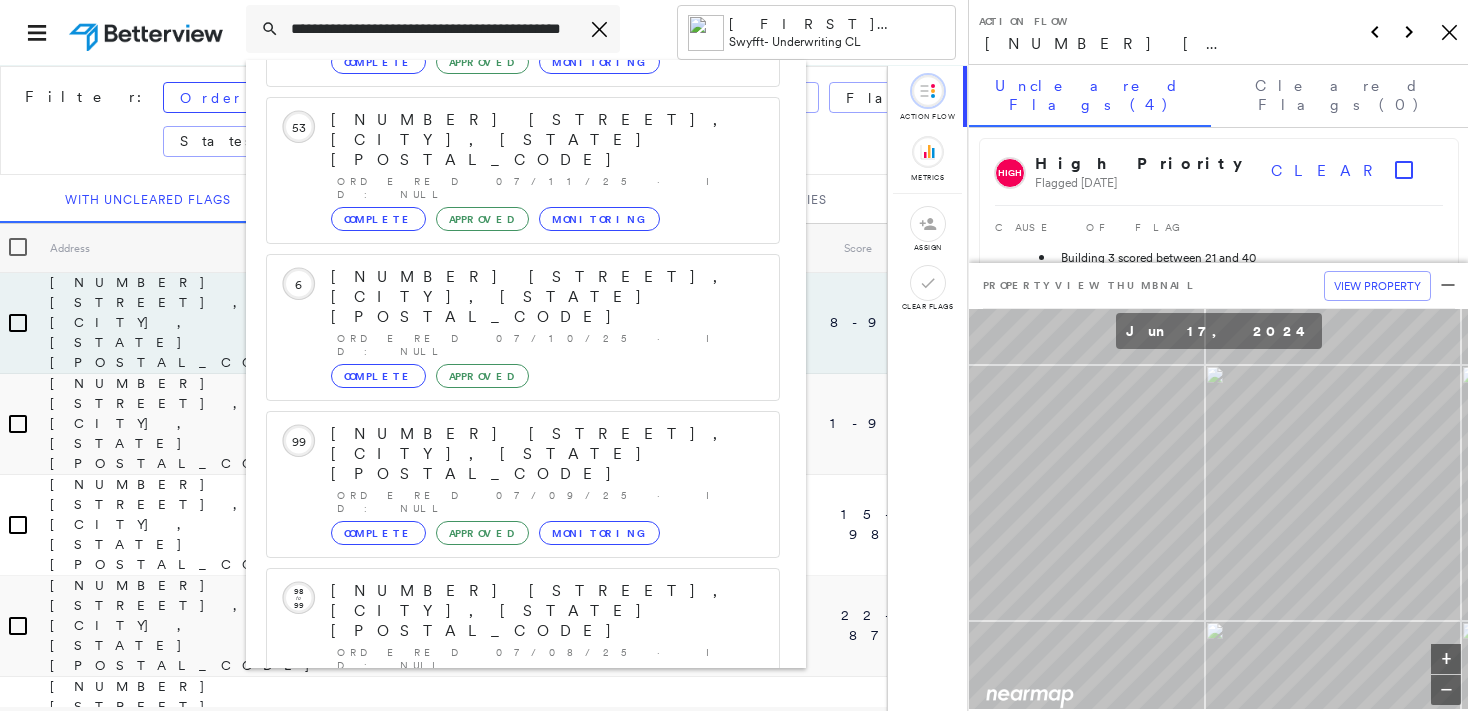 click on "[NUMBER] [STREET], [CITY], [STATE], [COUNTRY]" at bounding box center [501, 903] 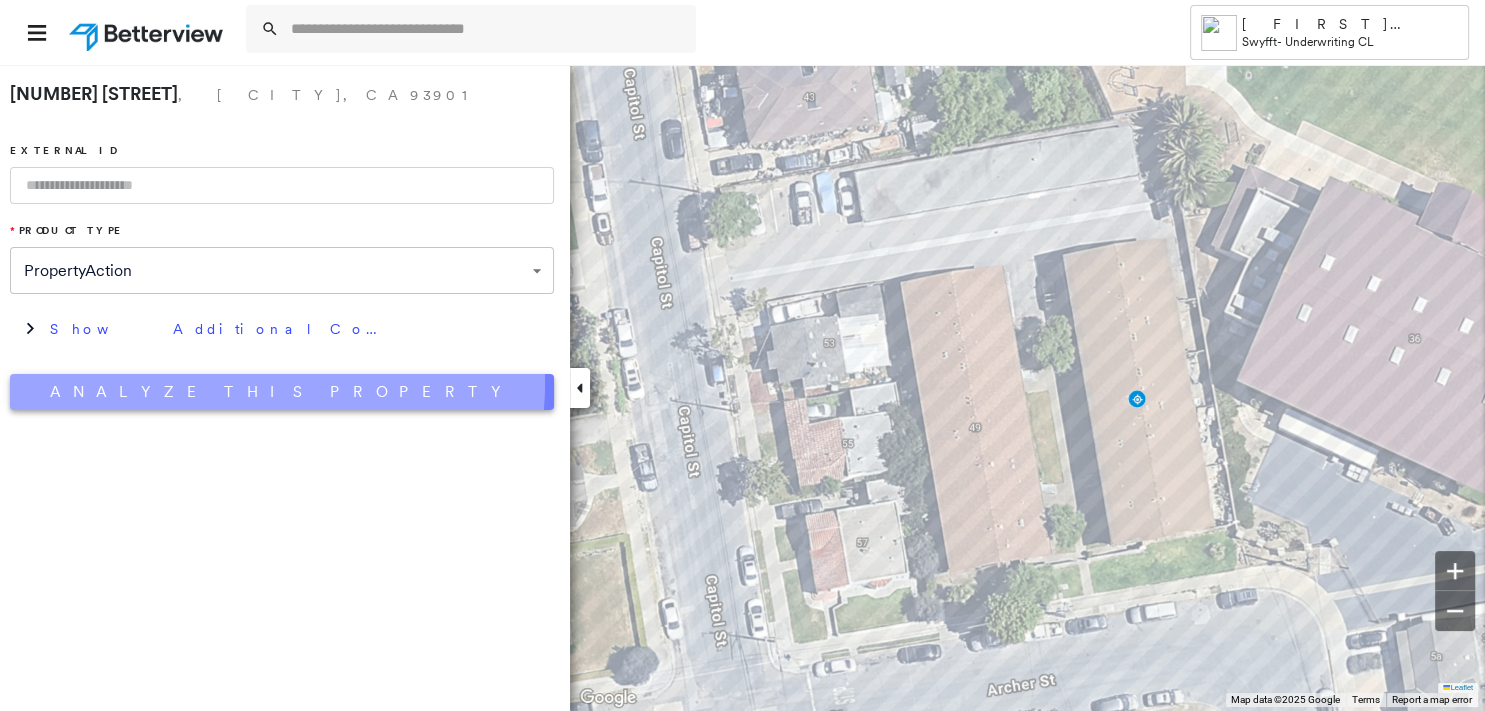 click on "Analyze This Property" at bounding box center [282, 392] 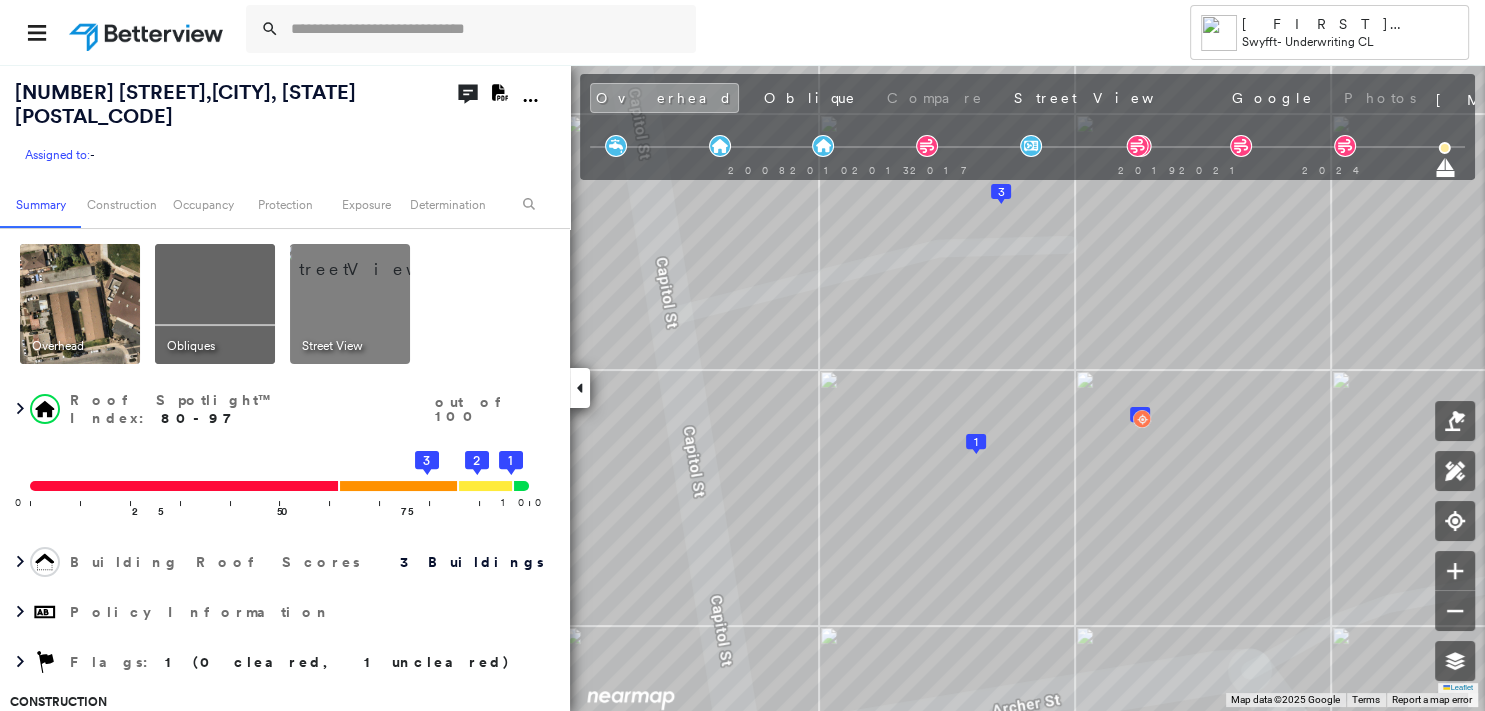 click on "Download PDF Report" 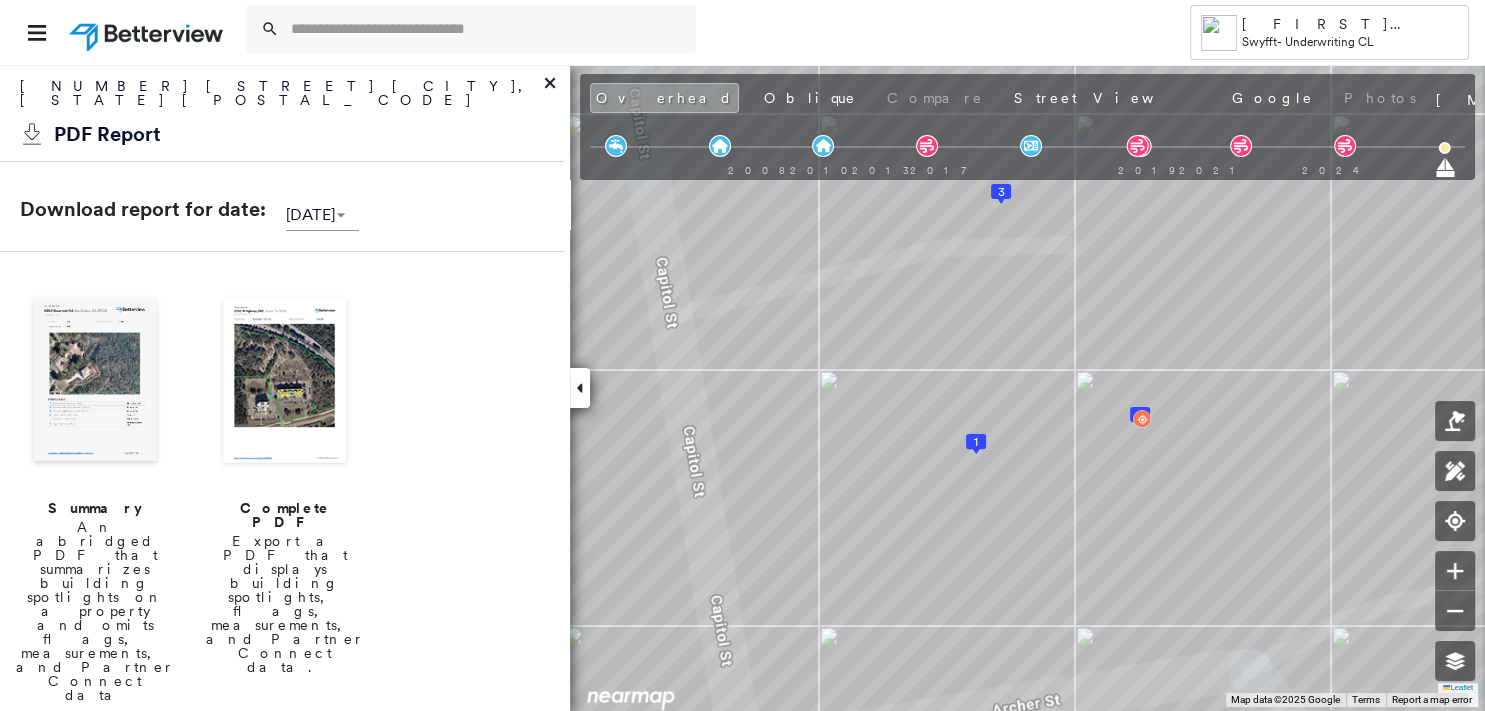 click at bounding box center (95, 382) 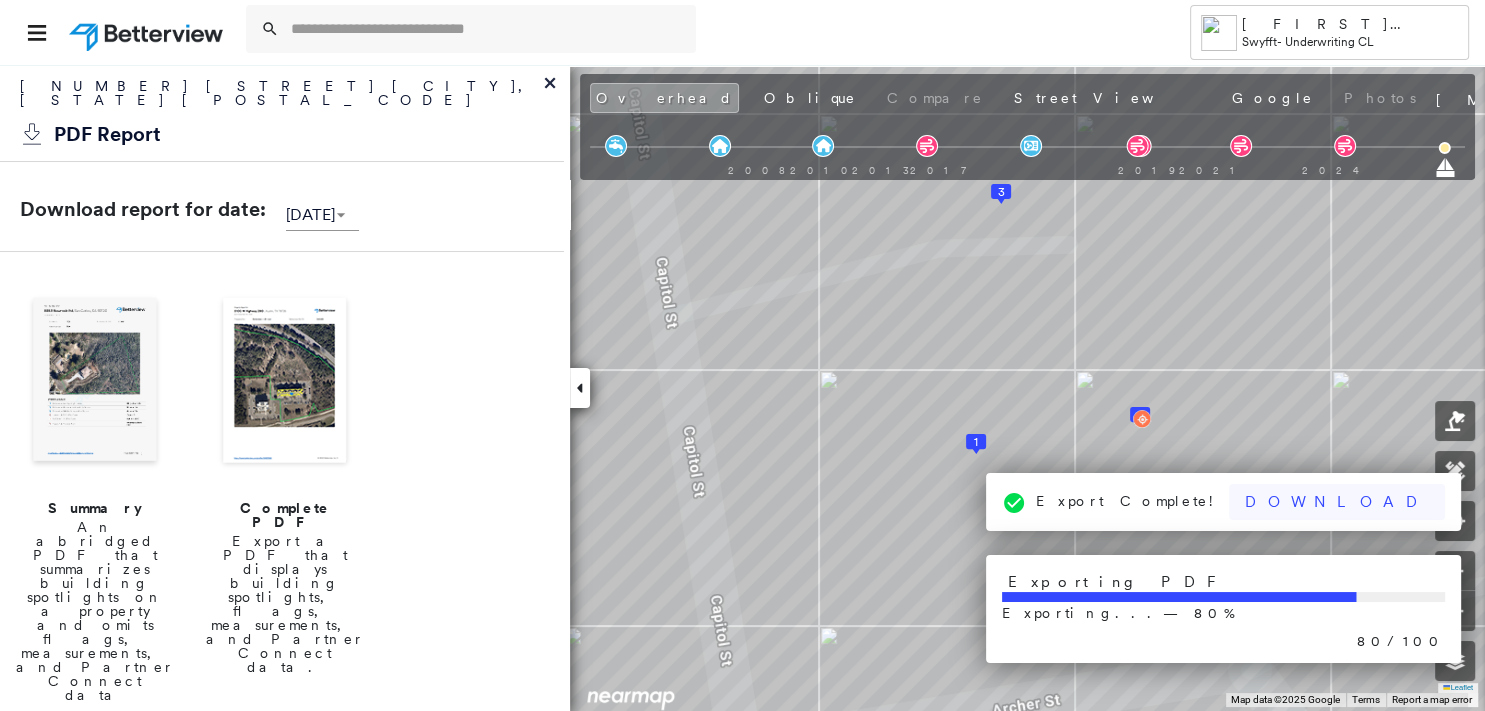 click on "Download" at bounding box center [1337, 502] 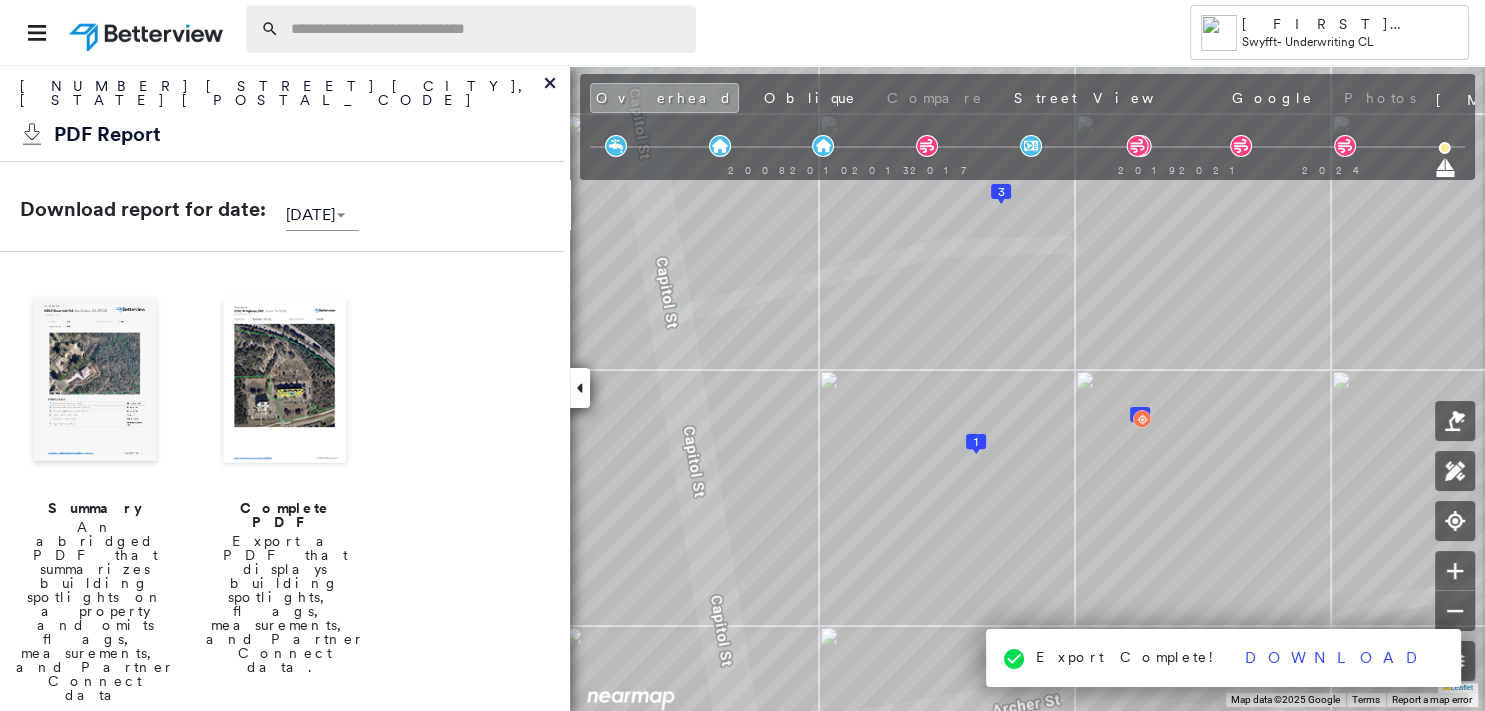 click at bounding box center [487, 29] 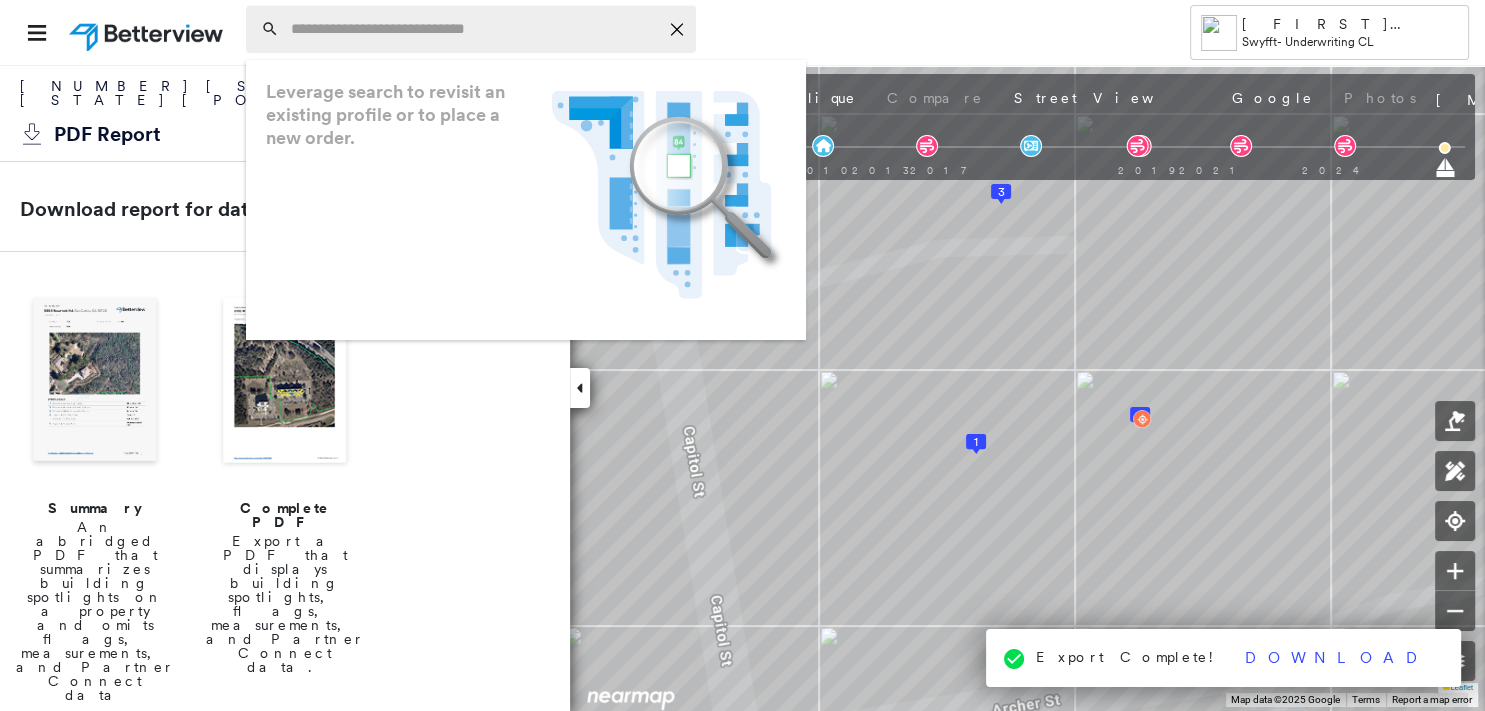 paste on "**********" 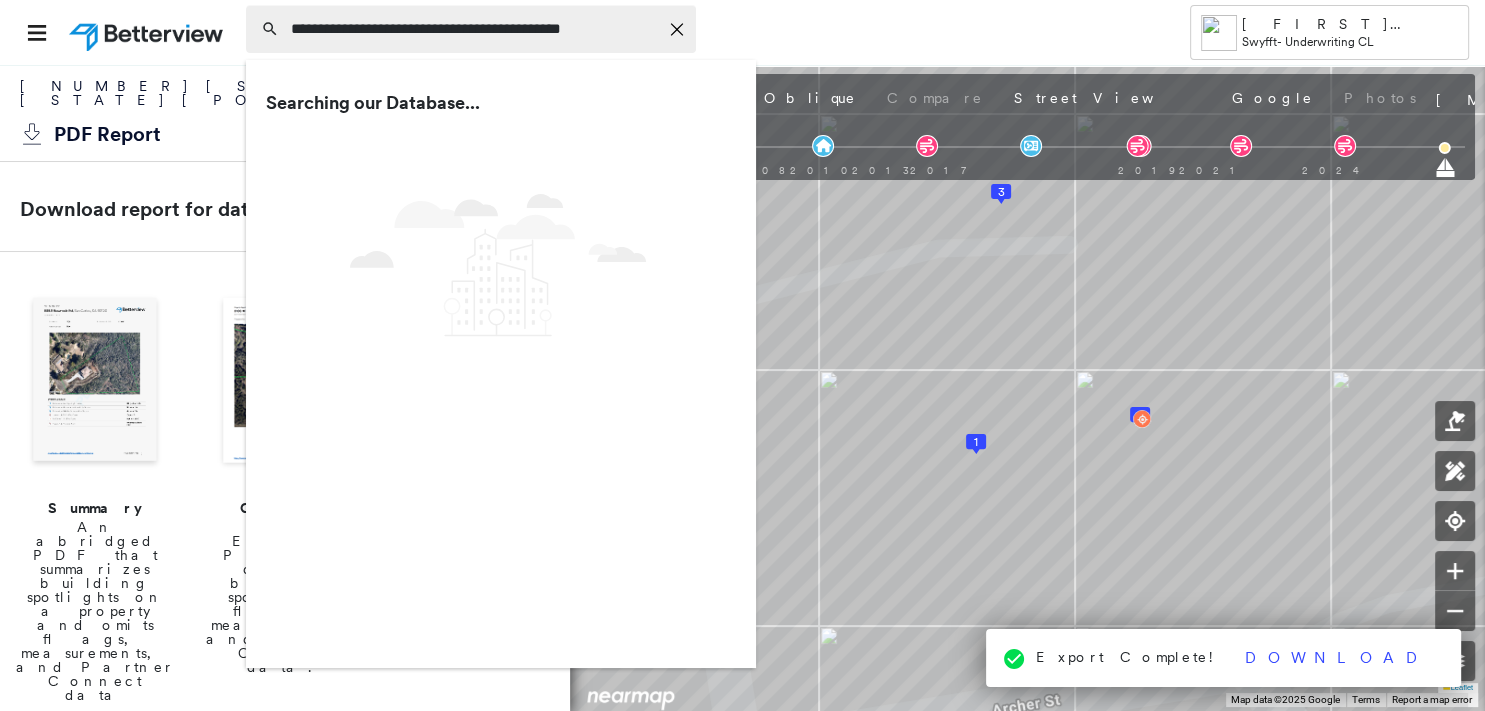 drag, startPoint x: 477, startPoint y: 28, endPoint x: 376, endPoint y: 26, distance: 101.0198 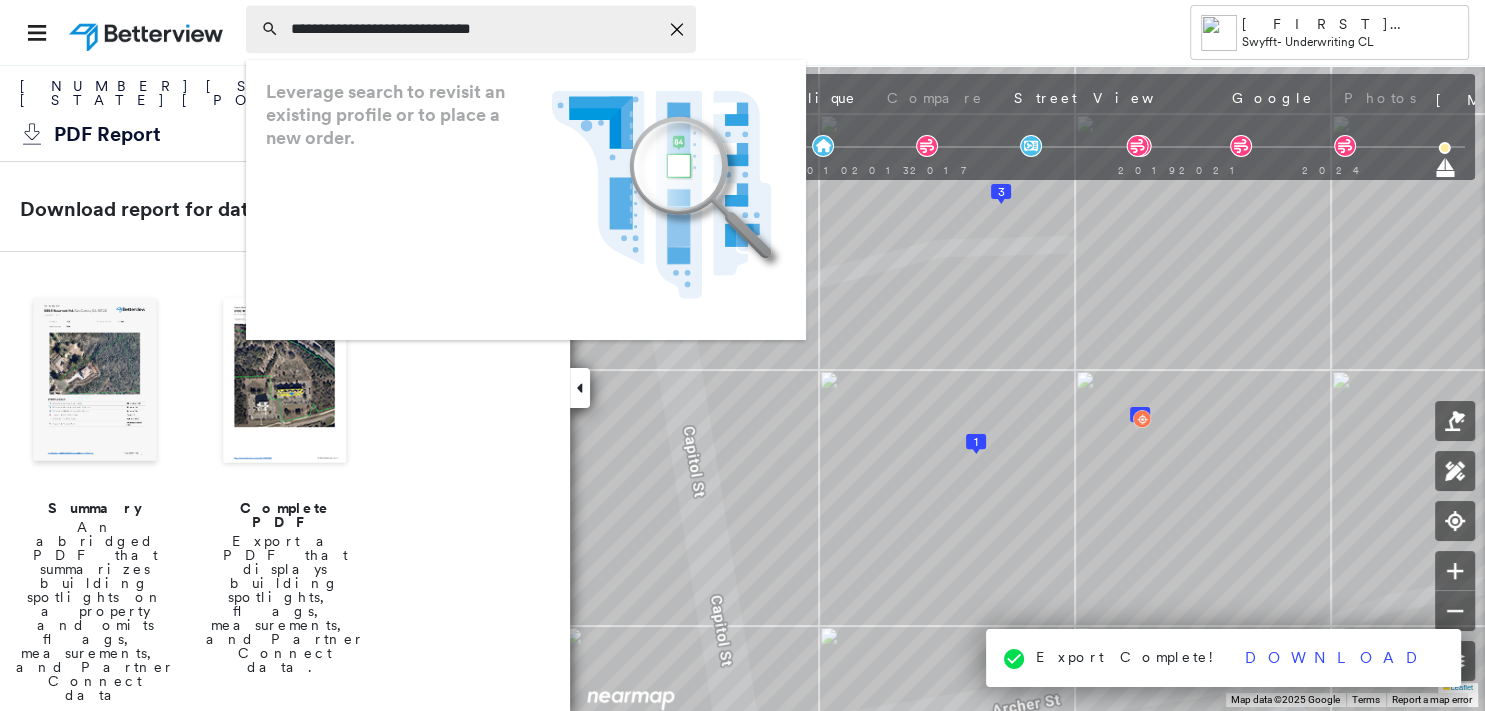 type on "**********" 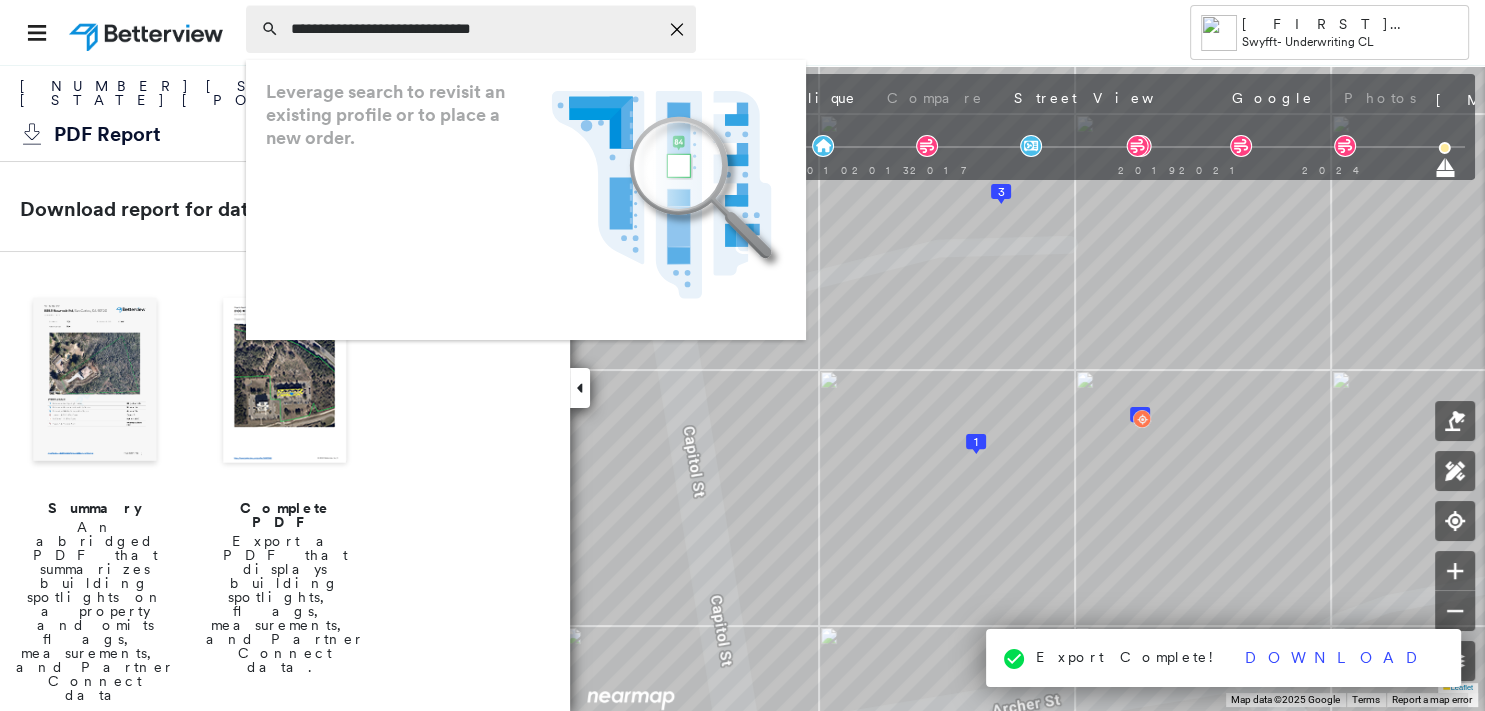 click 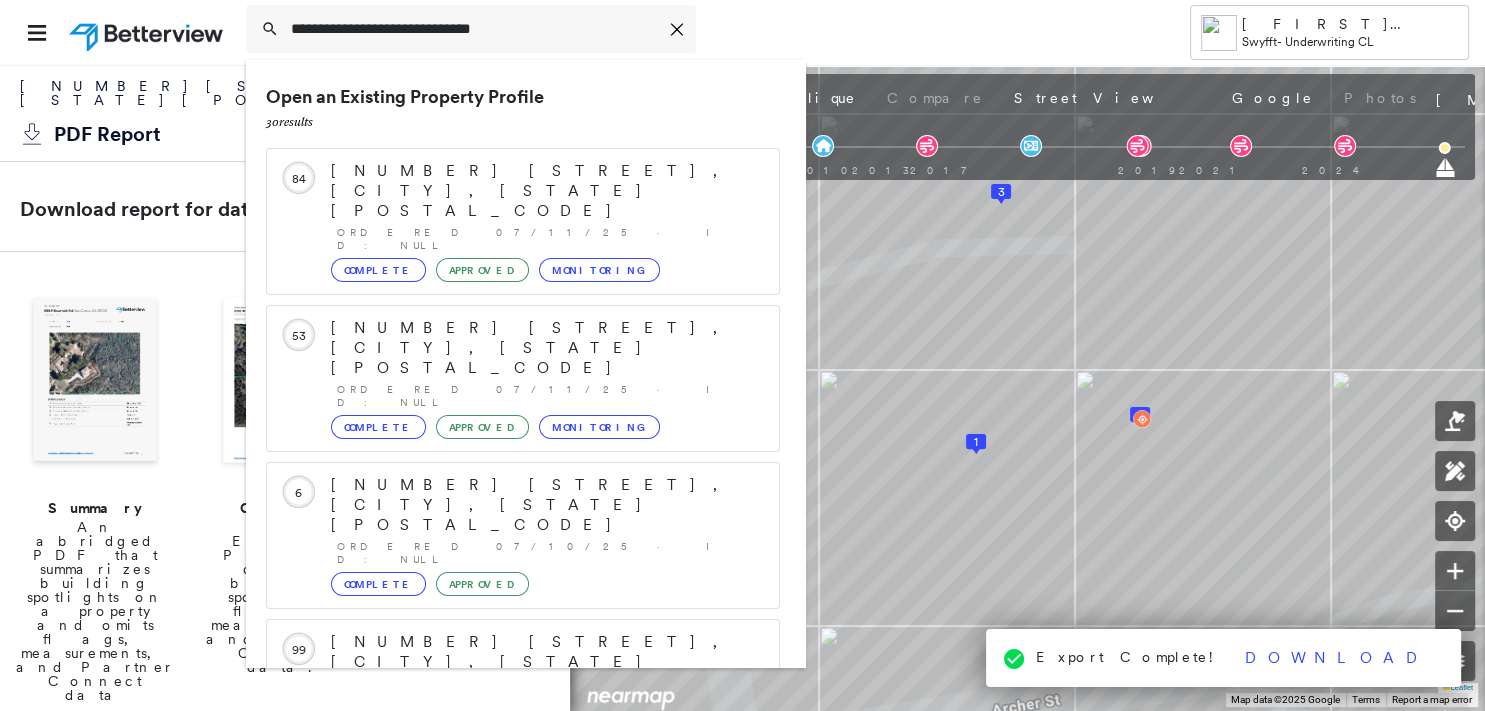 scroll, scrollTop: 208, scrollLeft: 0, axis: vertical 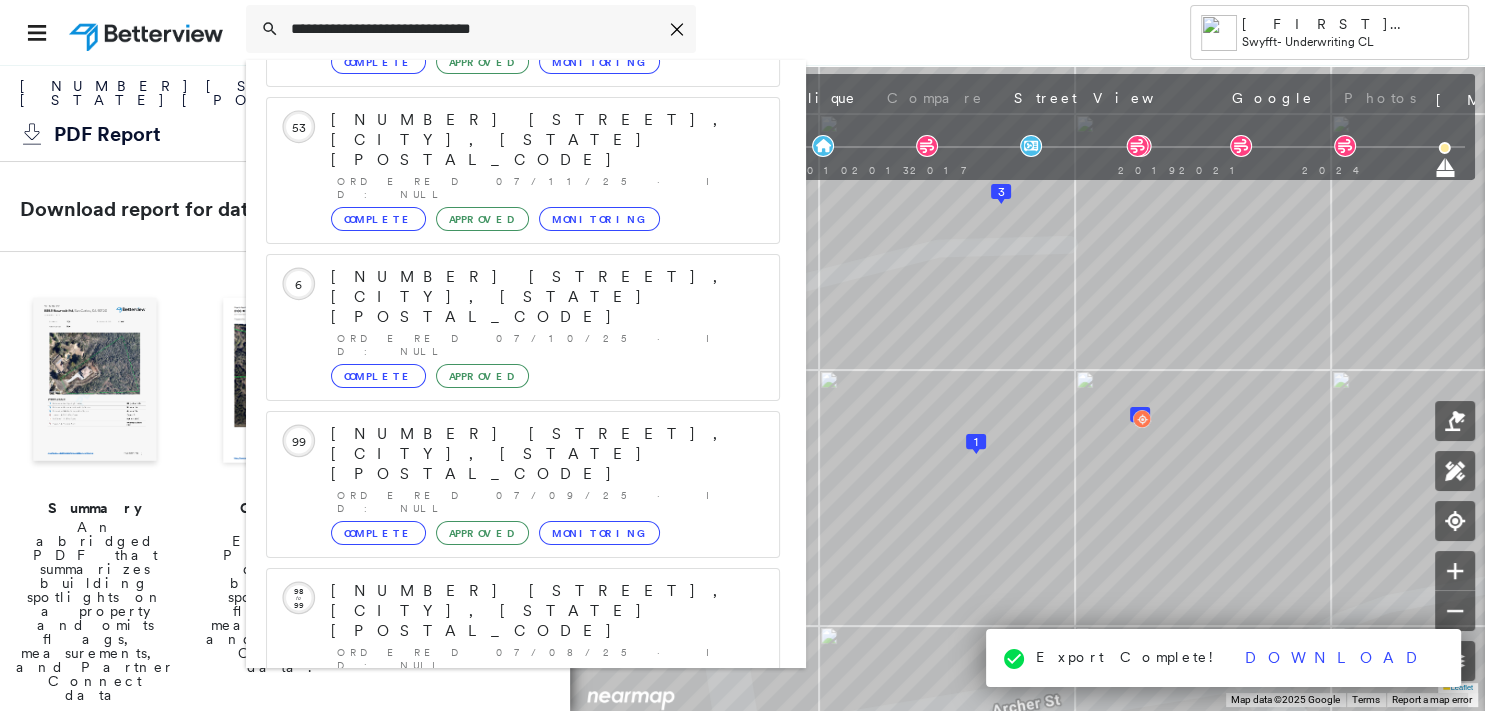 click on "[NUMBER] [STREET], [CITY], [STATE], [COUNTRY]" at bounding box center [501, 903] 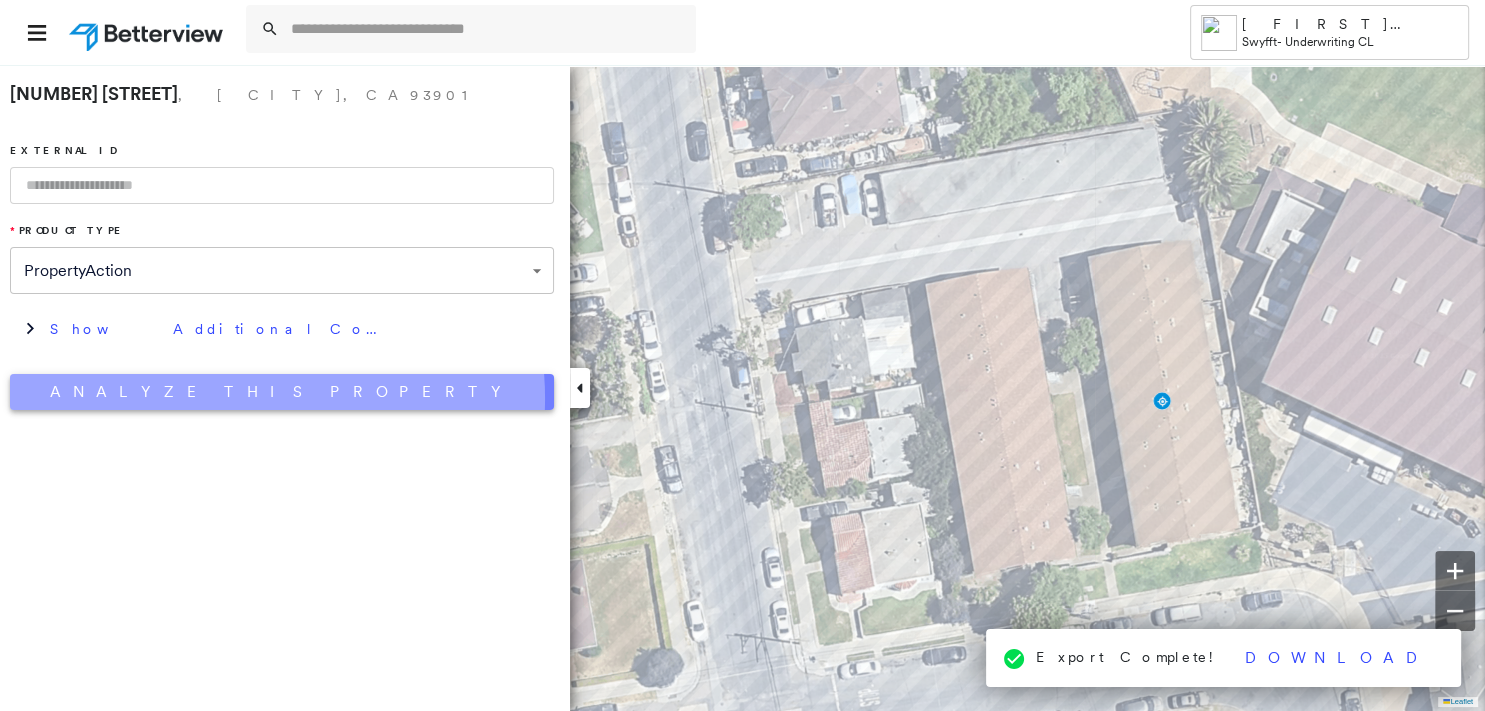 click on "Analyze This Property" at bounding box center (282, 392) 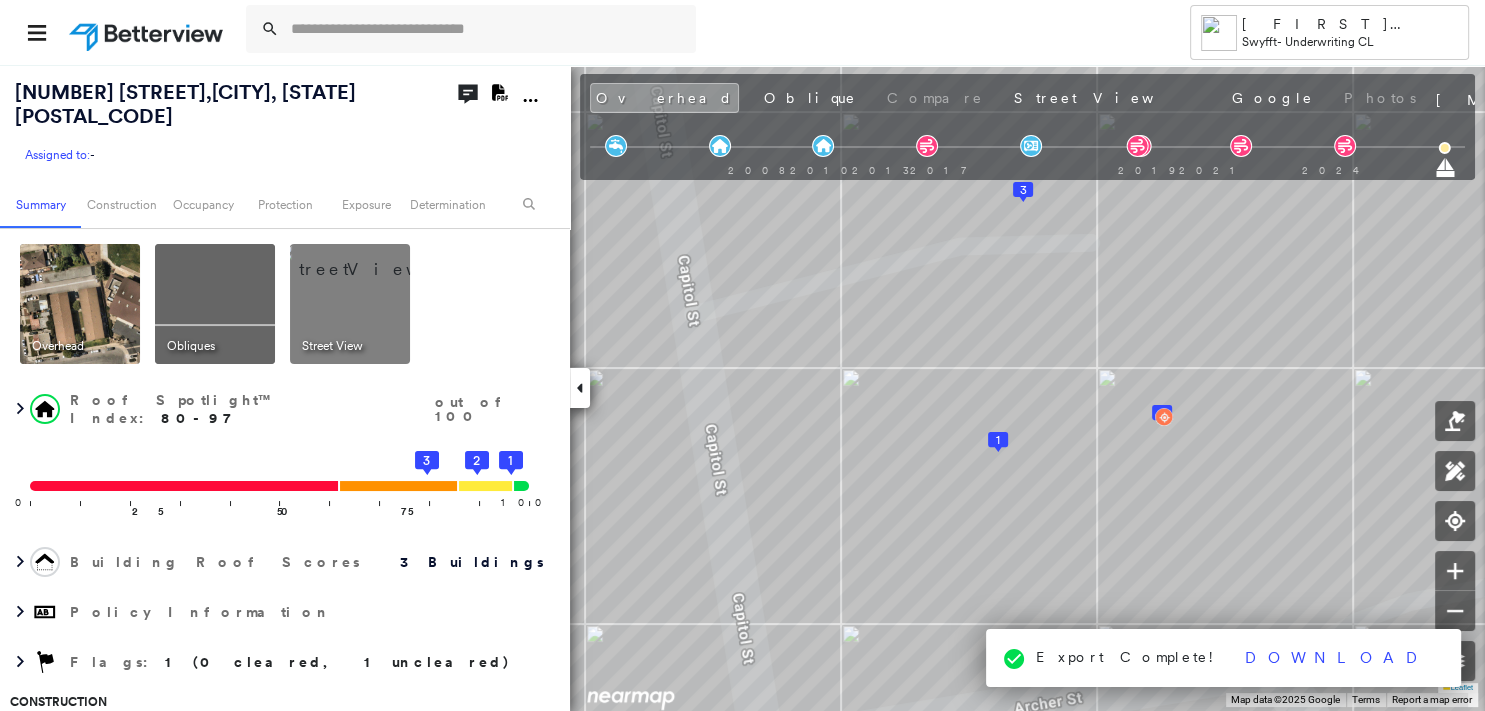 click 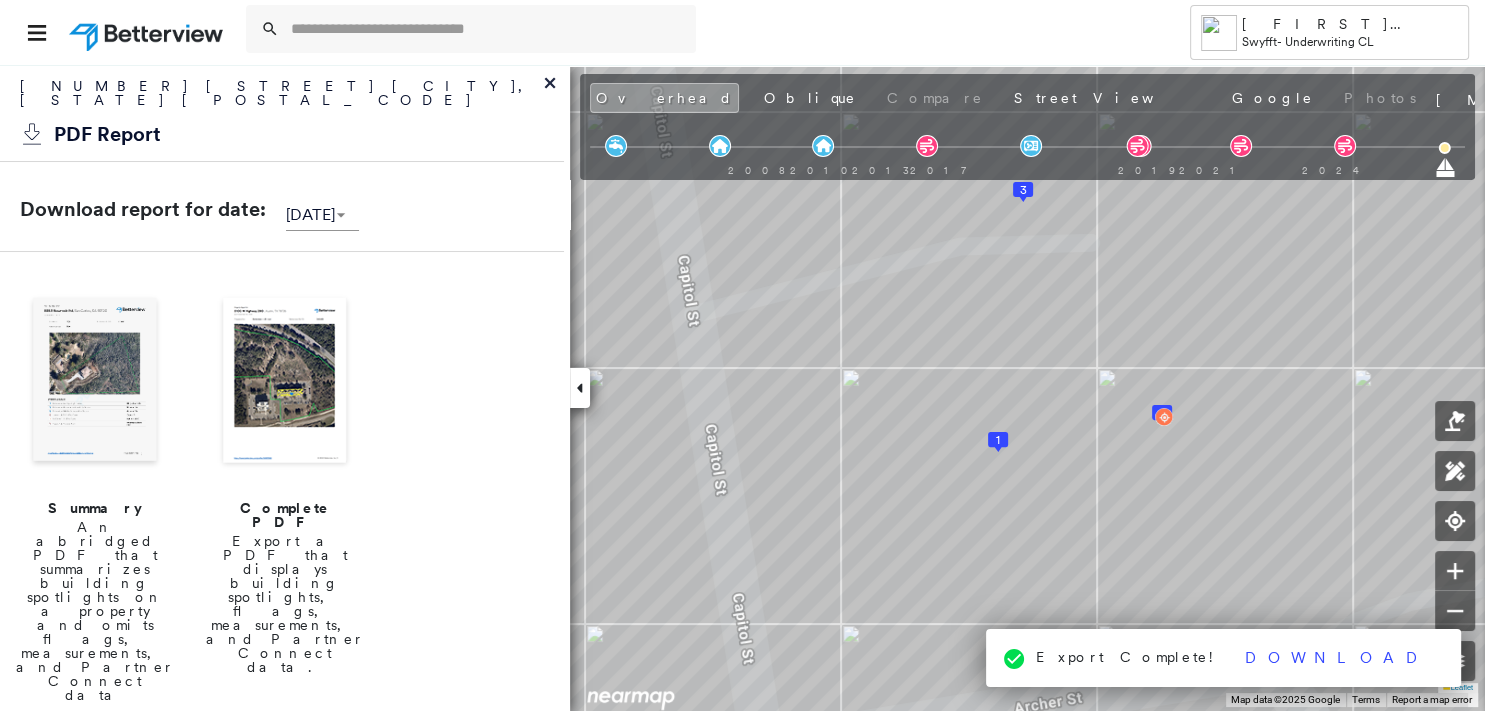 click at bounding box center (95, 382) 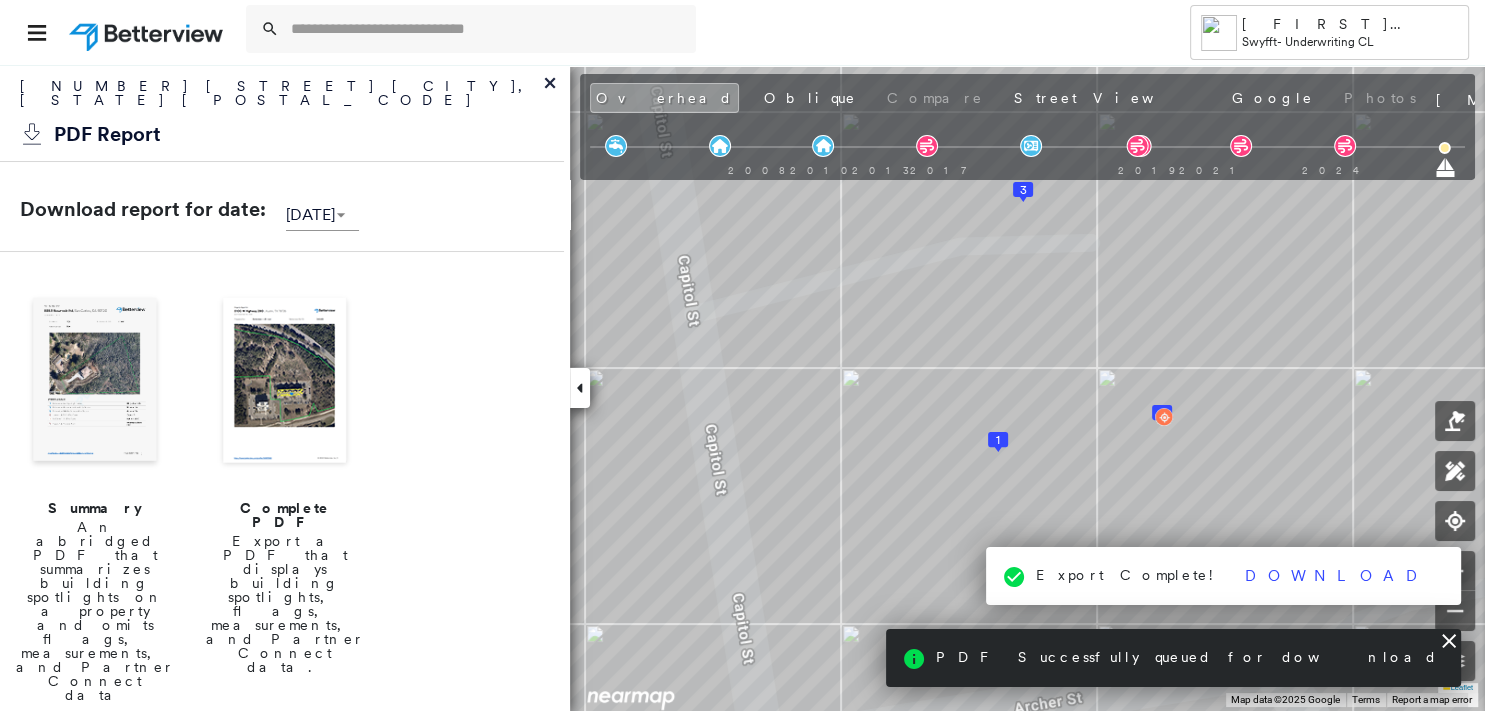 click at bounding box center [95, 382] 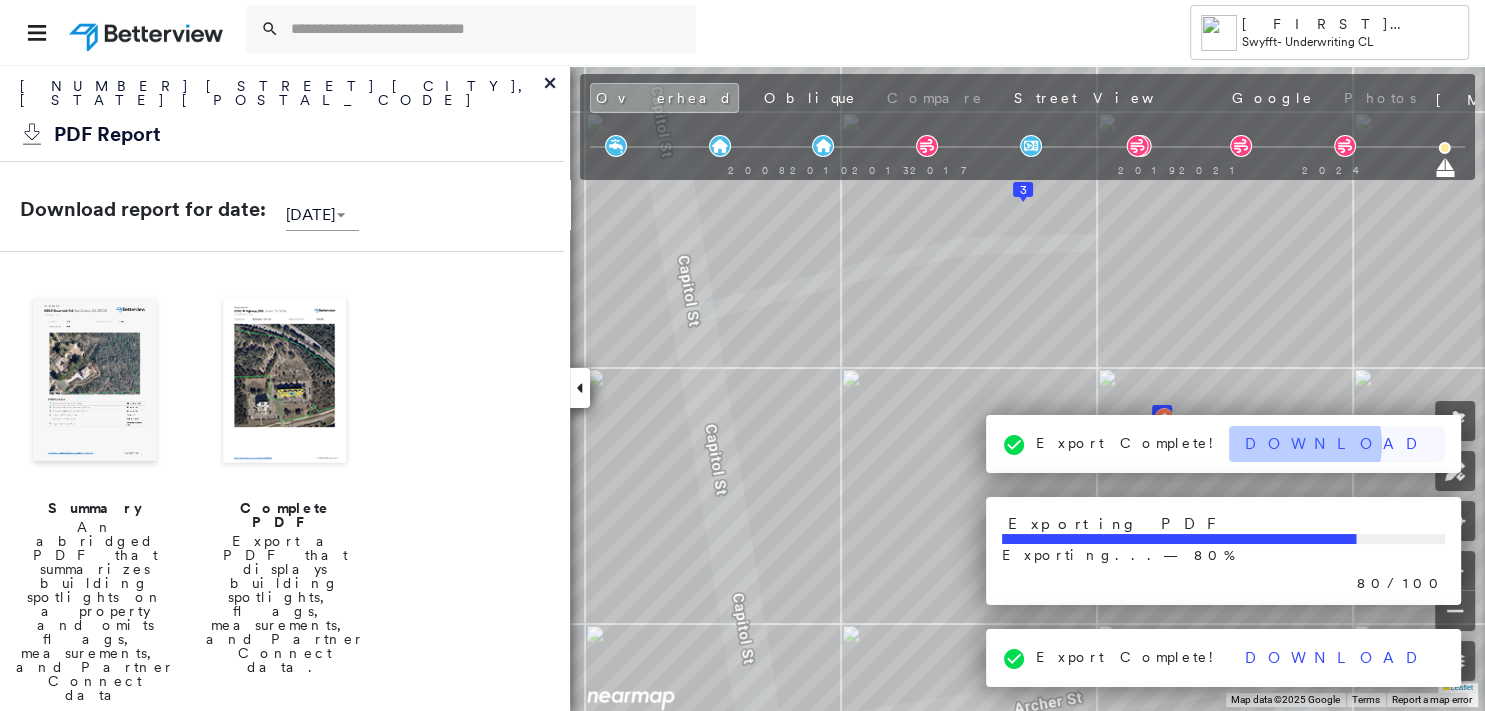 click on "Download" at bounding box center (1337, 444) 